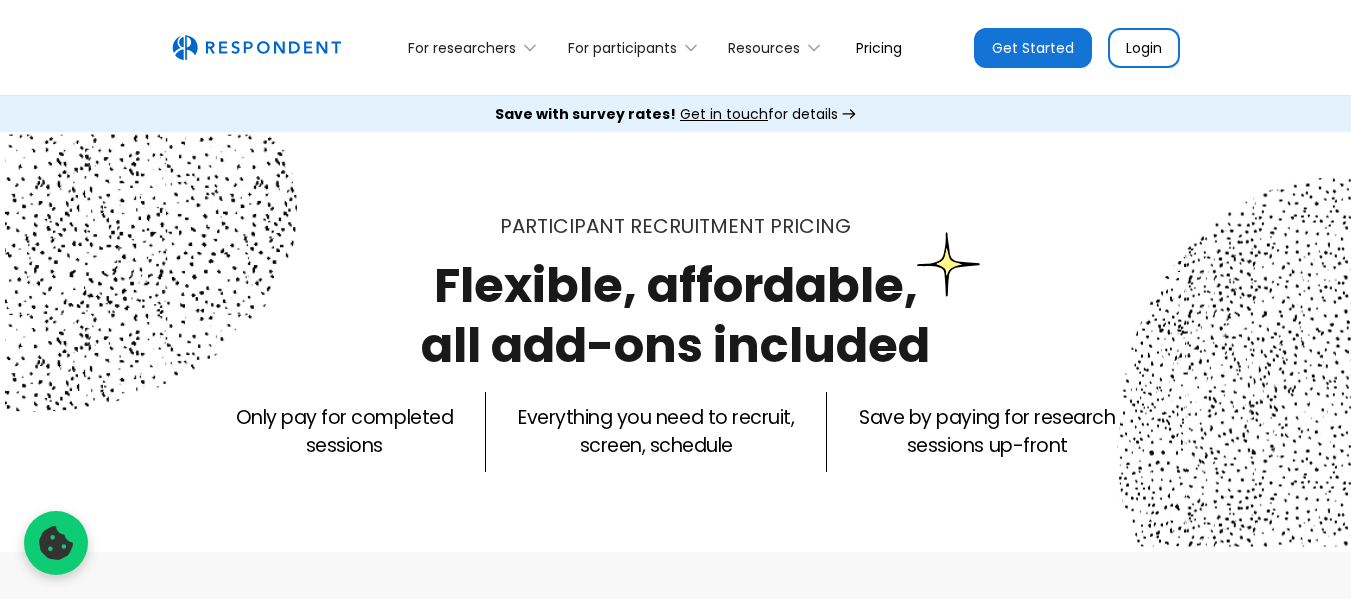 scroll, scrollTop: 0, scrollLeft: 0, axis: both 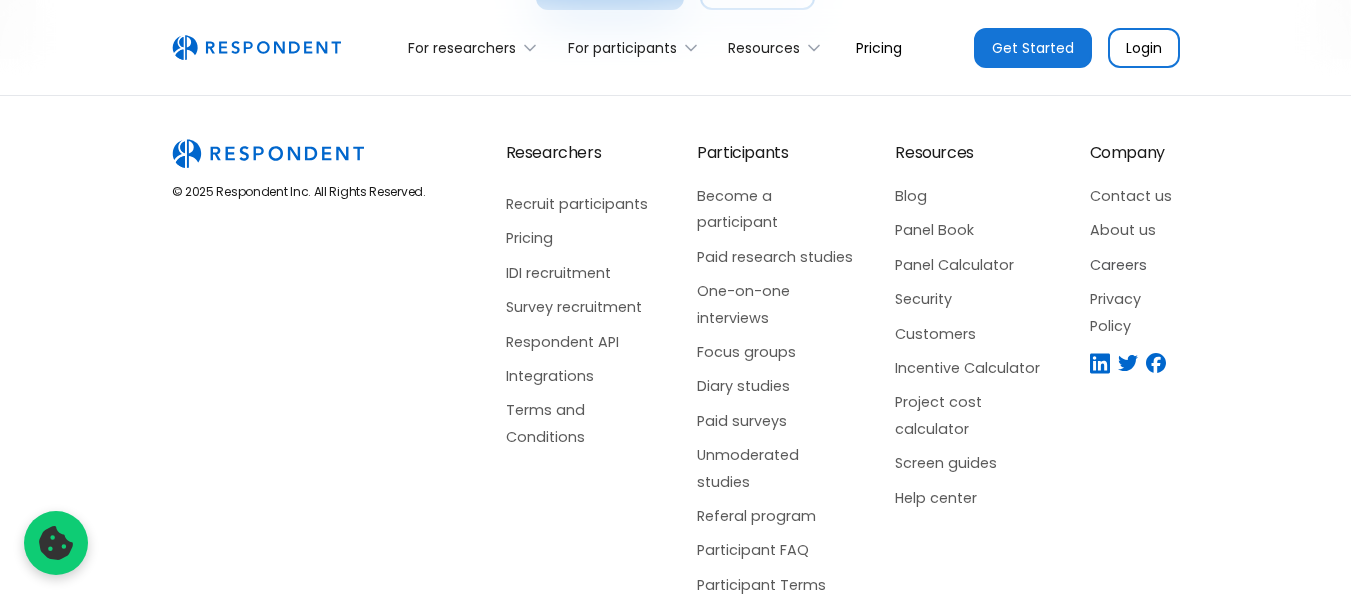 click on "Careers" at bounding box center [1135, 265] 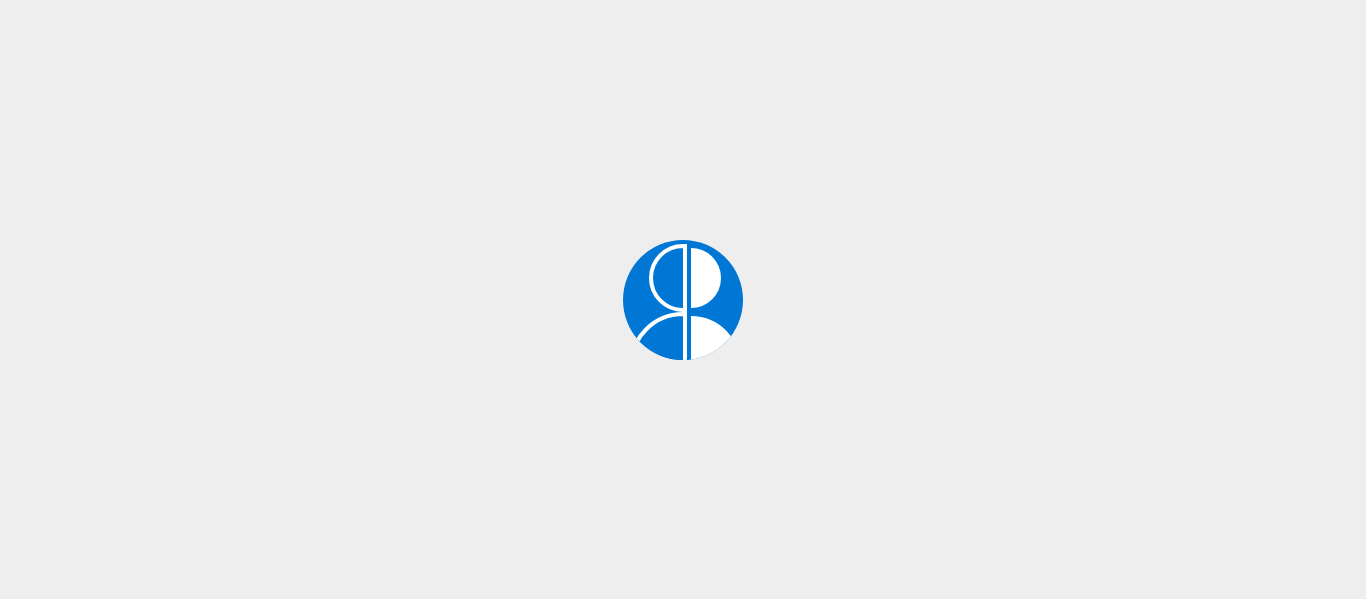 scroll, scrollTop: 0, scrollLeft: 0, axis: both 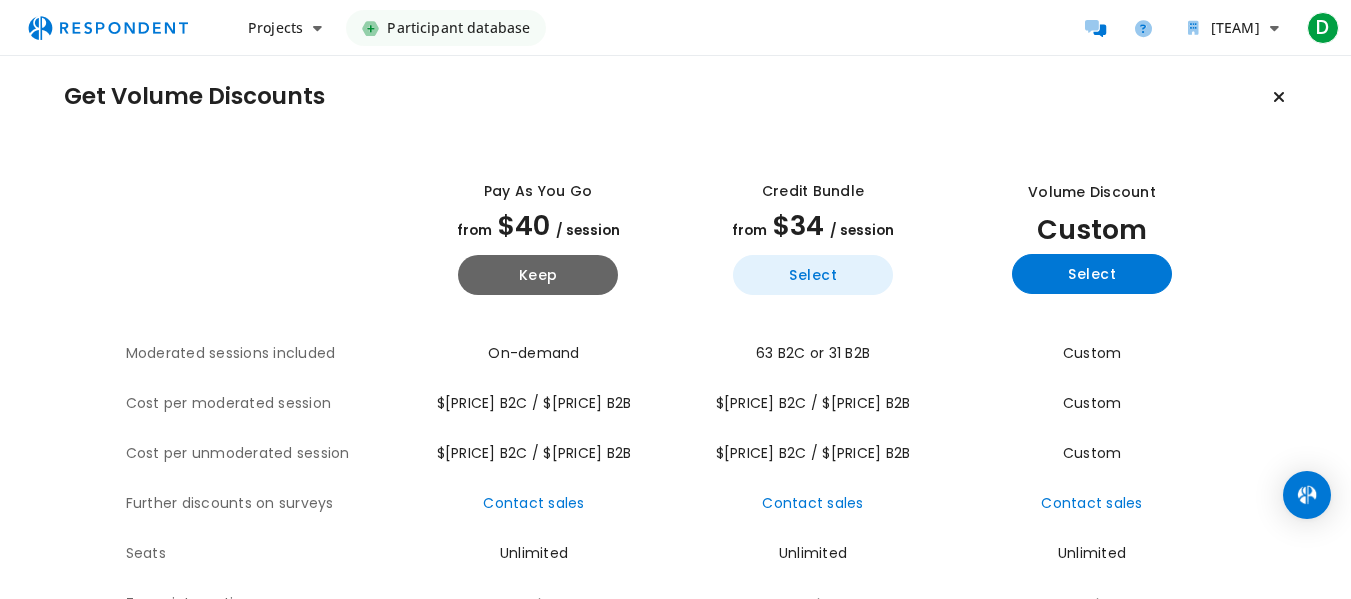 click on "Select" at bounding box center (813, 275) 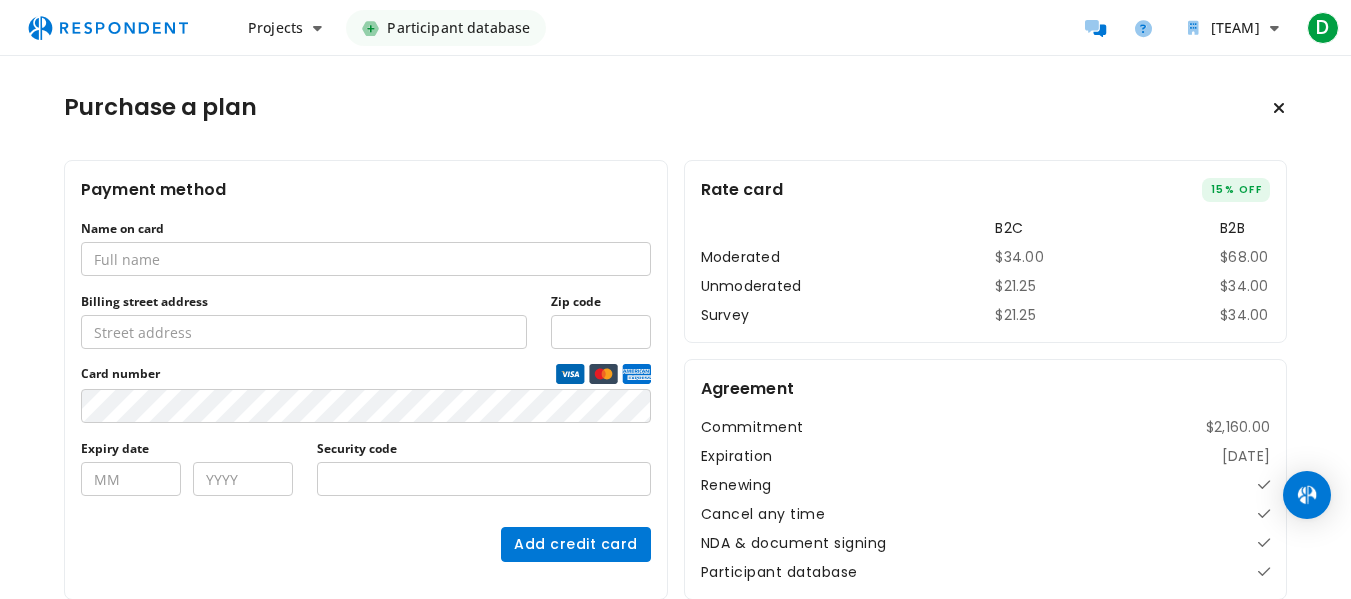 scroll, scrollTop: 92, scrollLeft: 0, axis: vertical 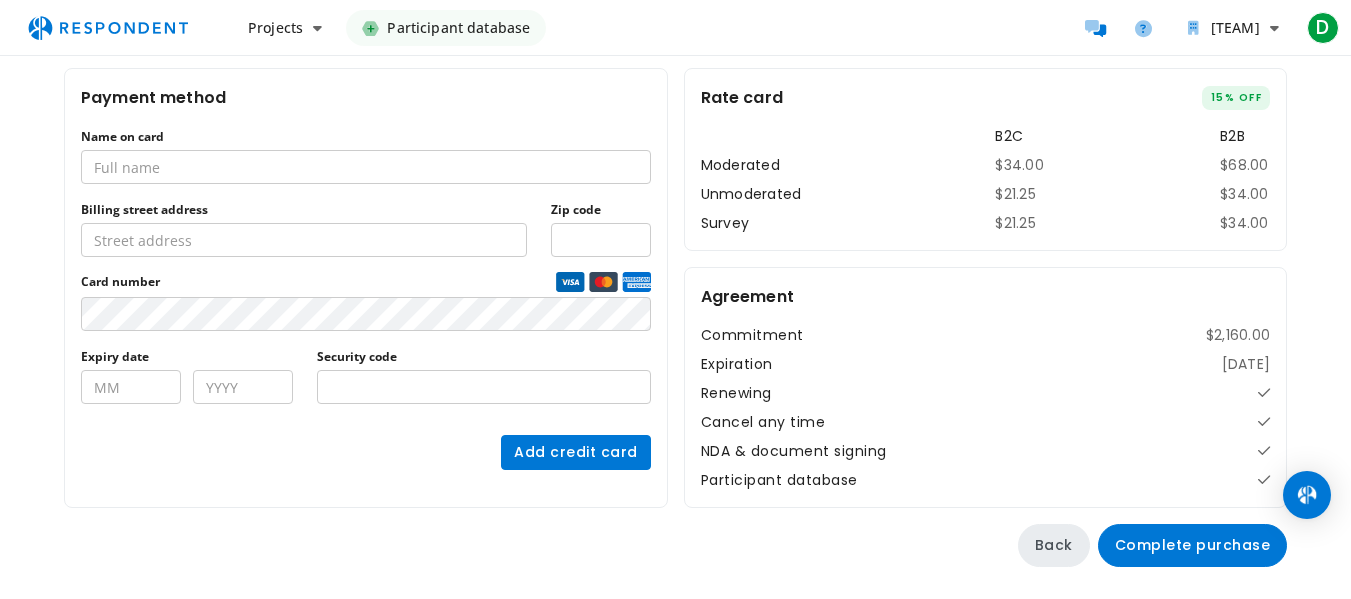 click on "Back" at bounding box center [1054, 545] 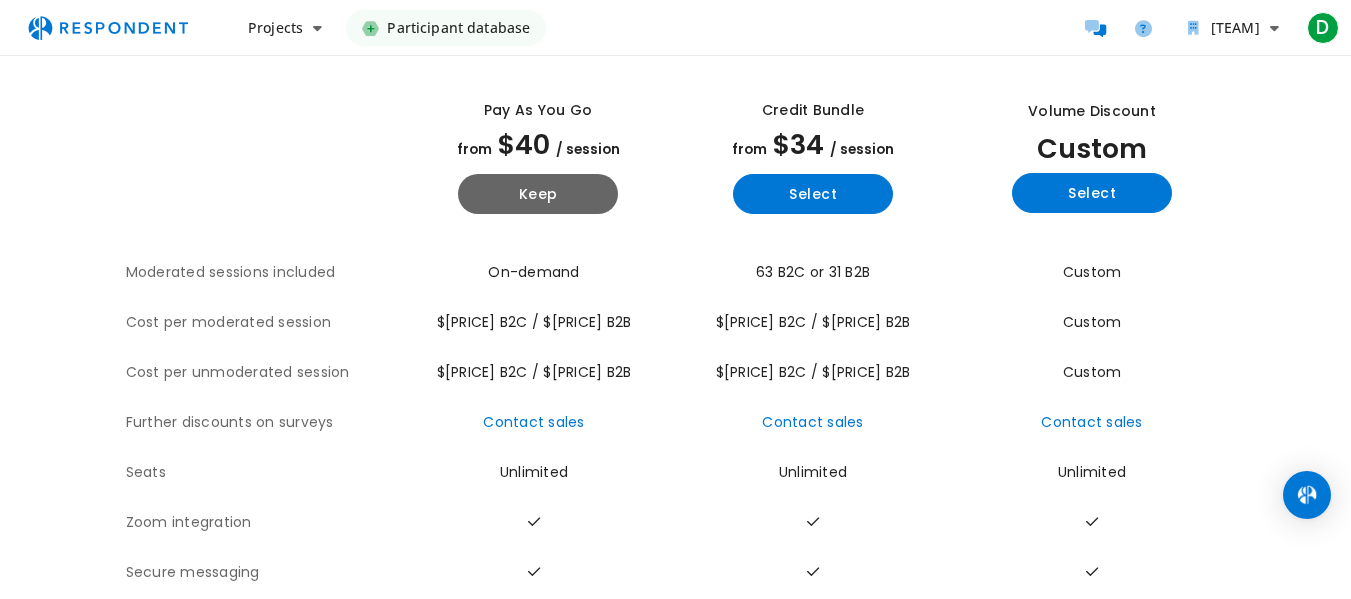 scroll, scrollTop: 0, scrollLeft: 0, axis: both 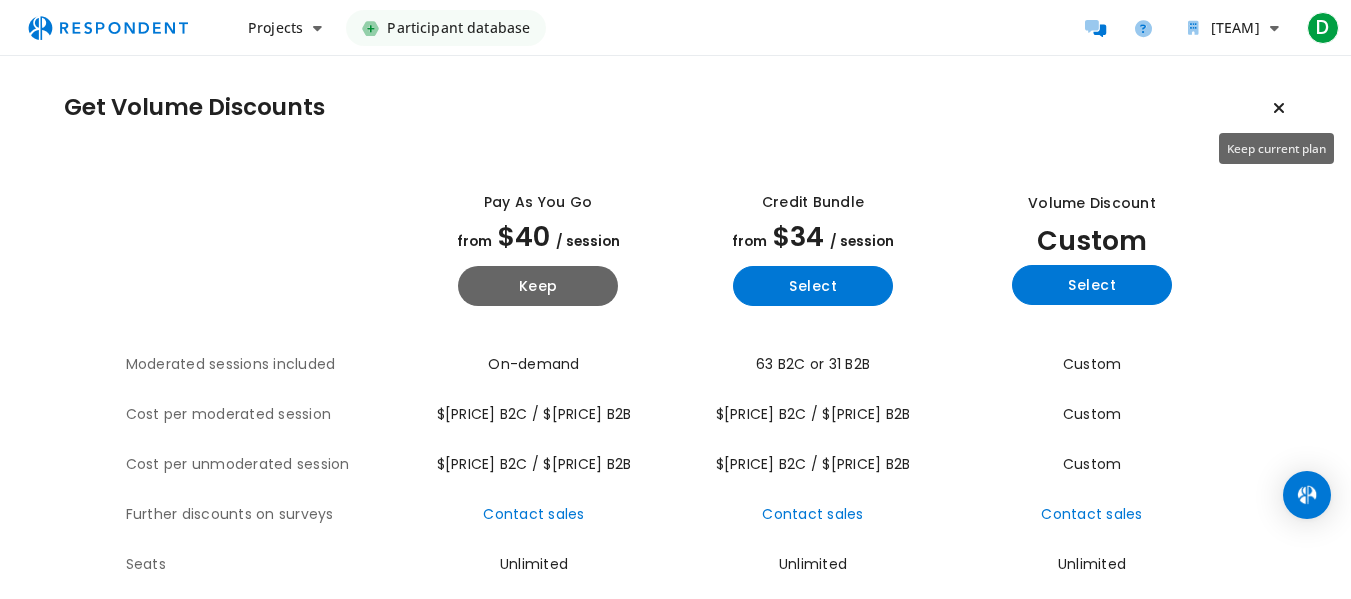 click at bounding box center (1279, 108) 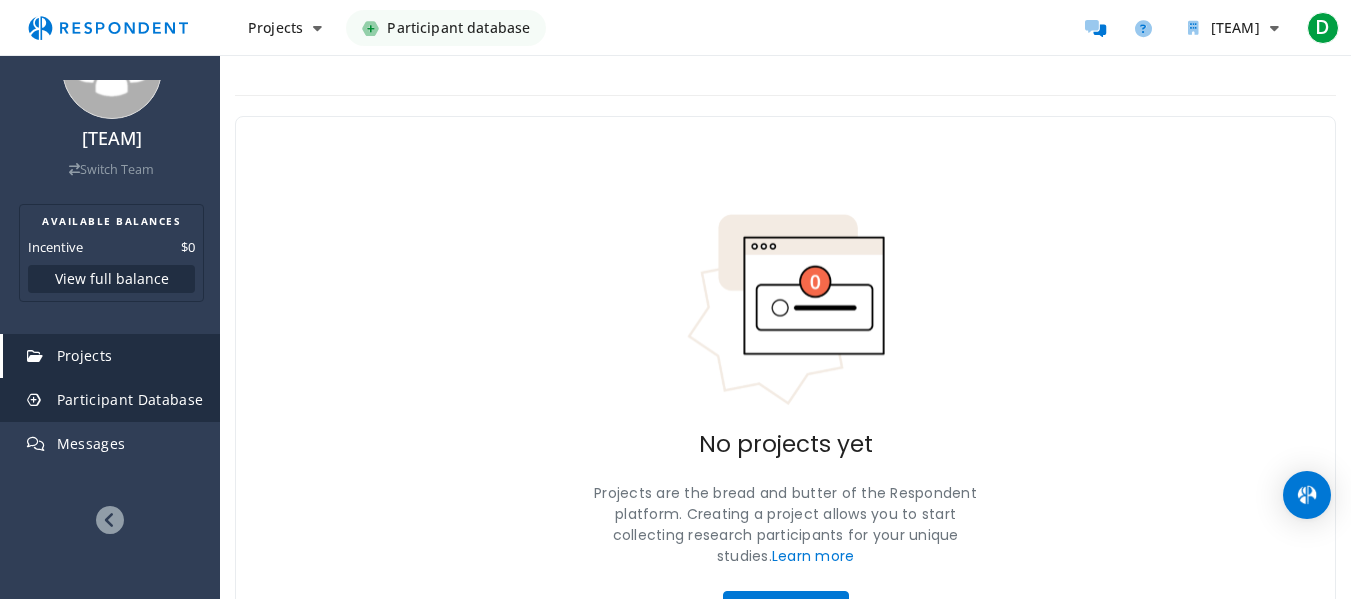 scroll, scrollTop: 117, scrollLeft: 0, axis: vertical 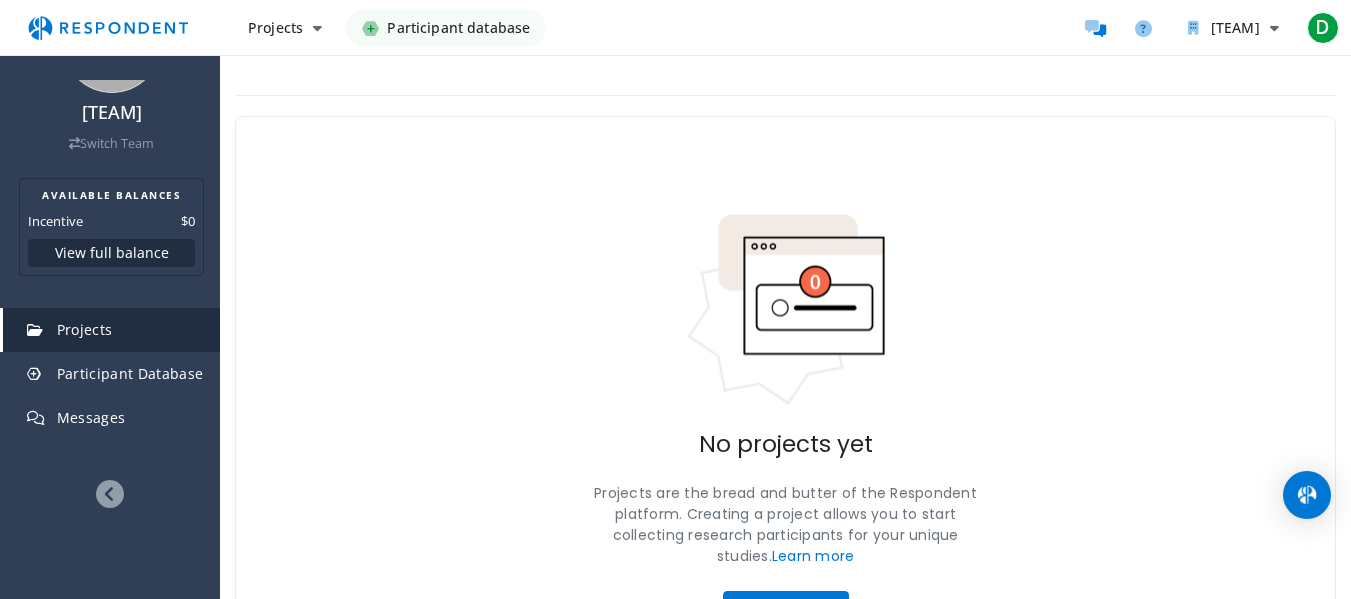 click at bounding box center [110, 494] 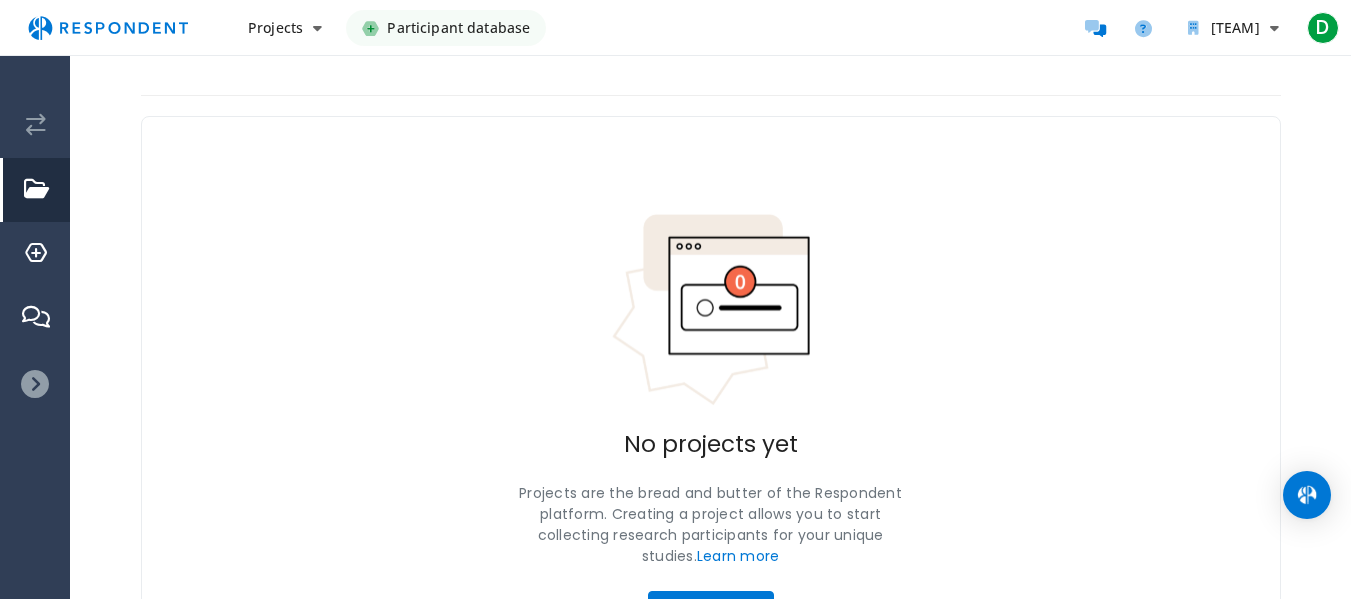 scroll, scrollTop: 0, scrollLeft: 0, axis: both 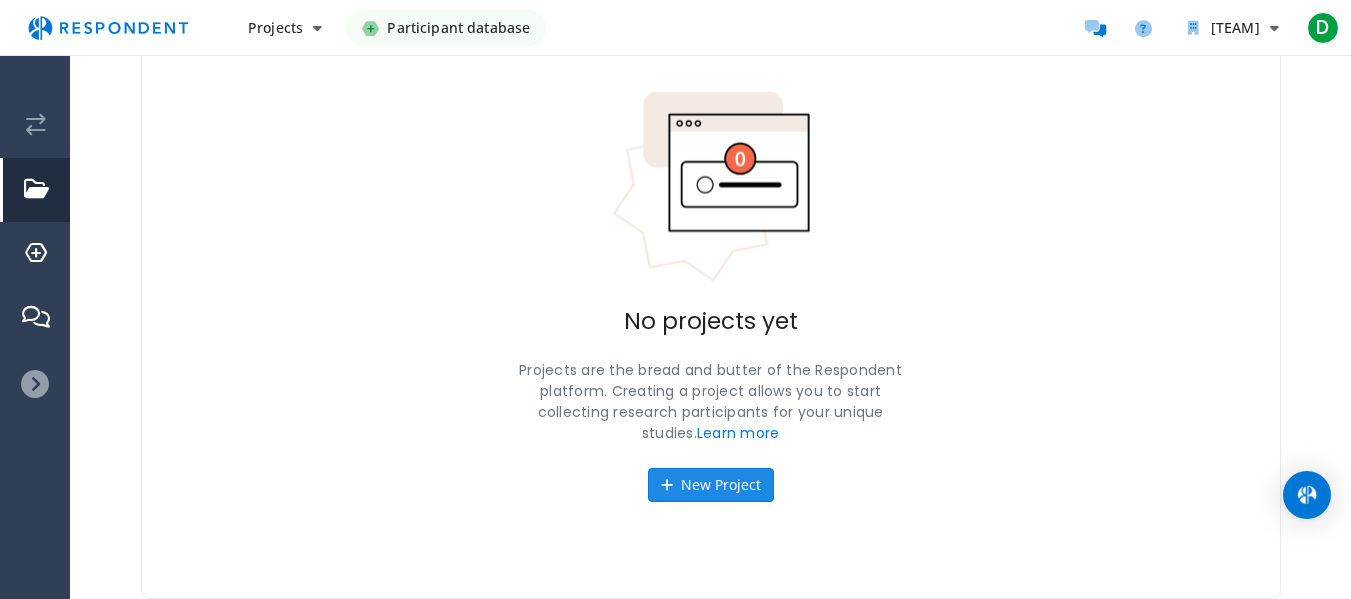click on "New Project" at bounding box center [711, 485] 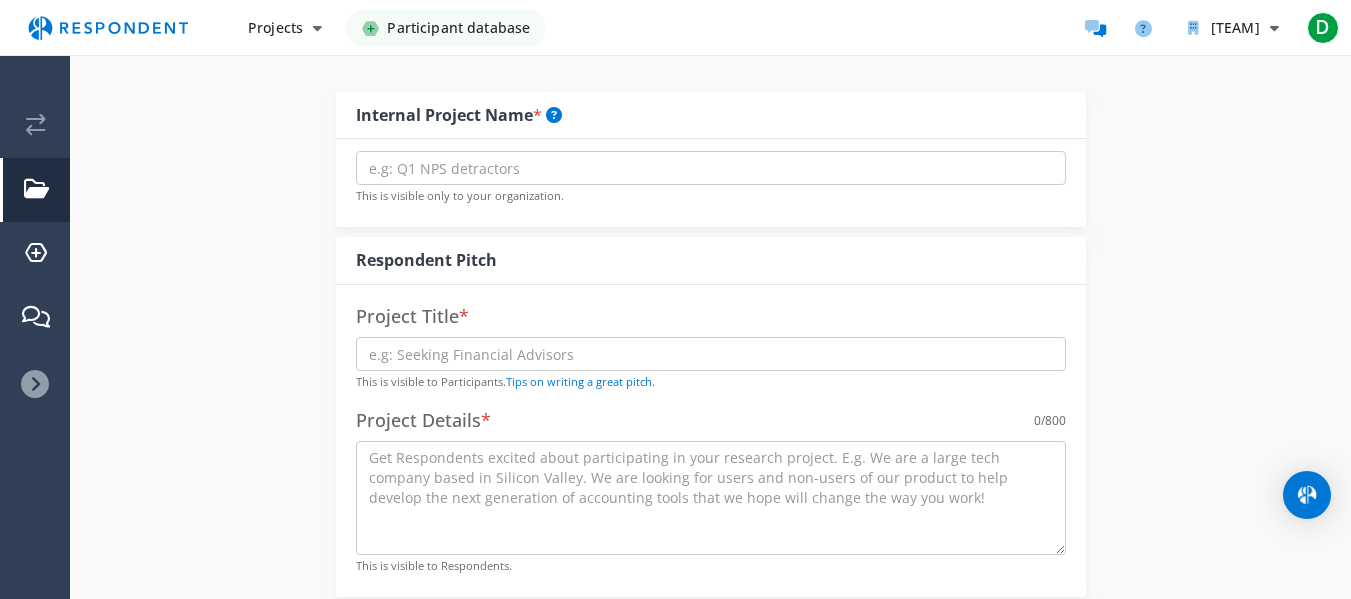 scroll, scrollTop: 0, scrollLeft: 0, axis: both 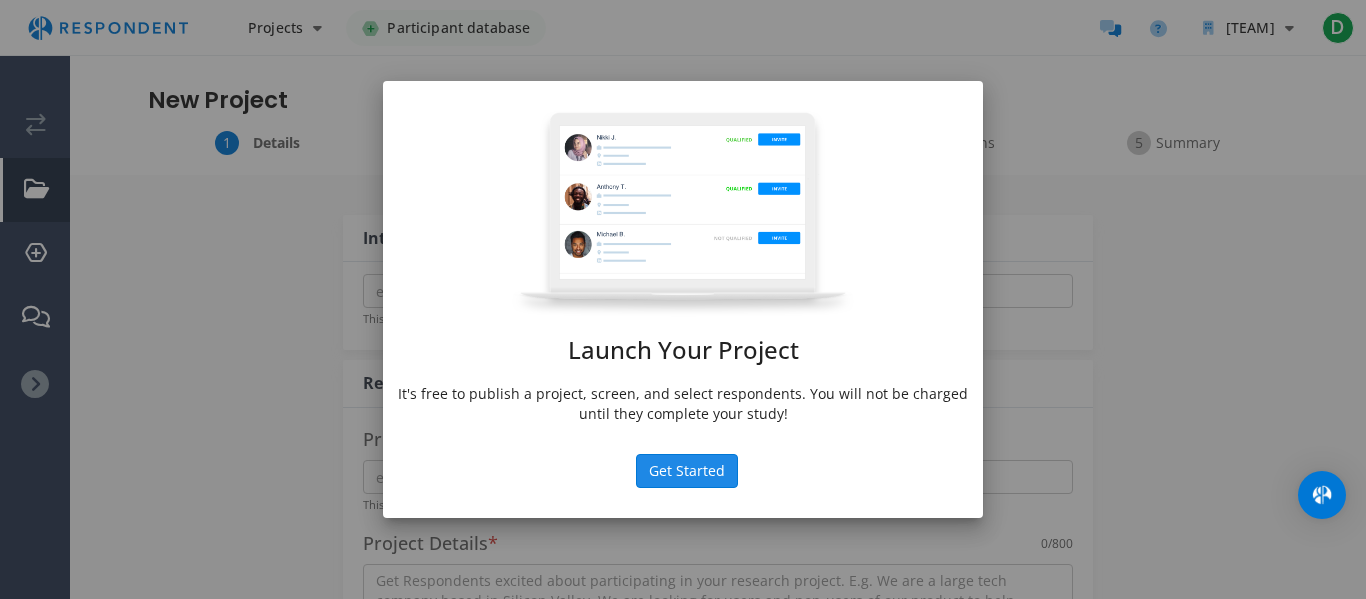 click on "Get Started" 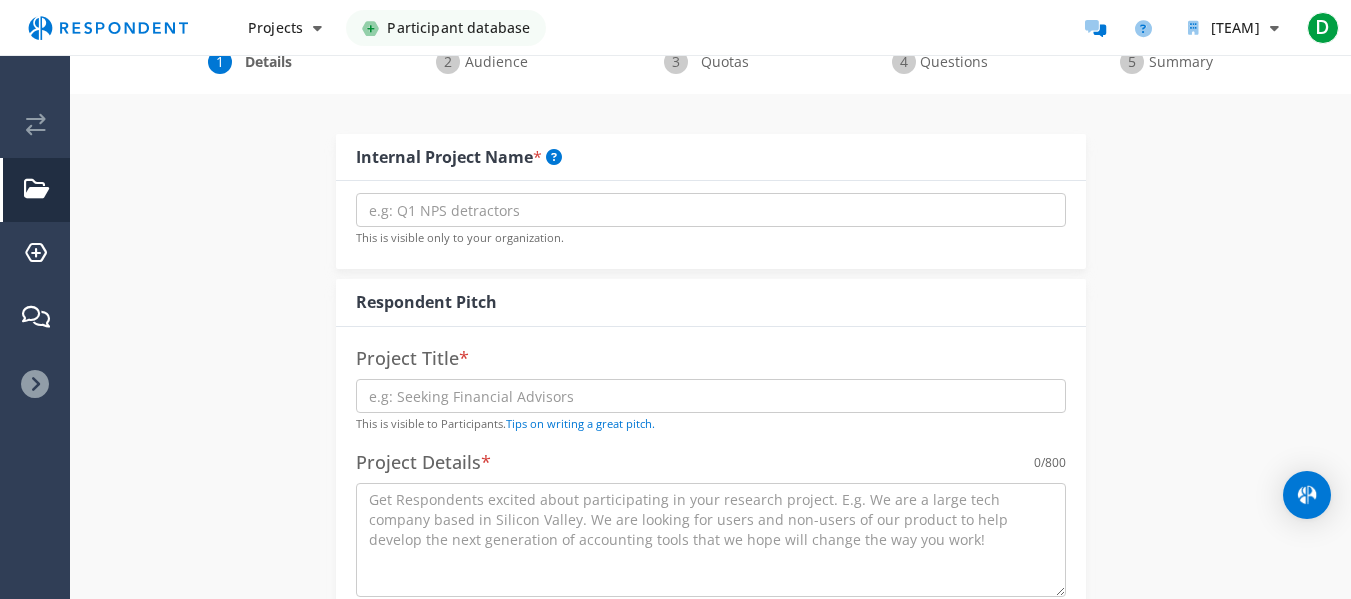 scroll, scrollTop: 84, scrollLeft: 0, axis: vertical 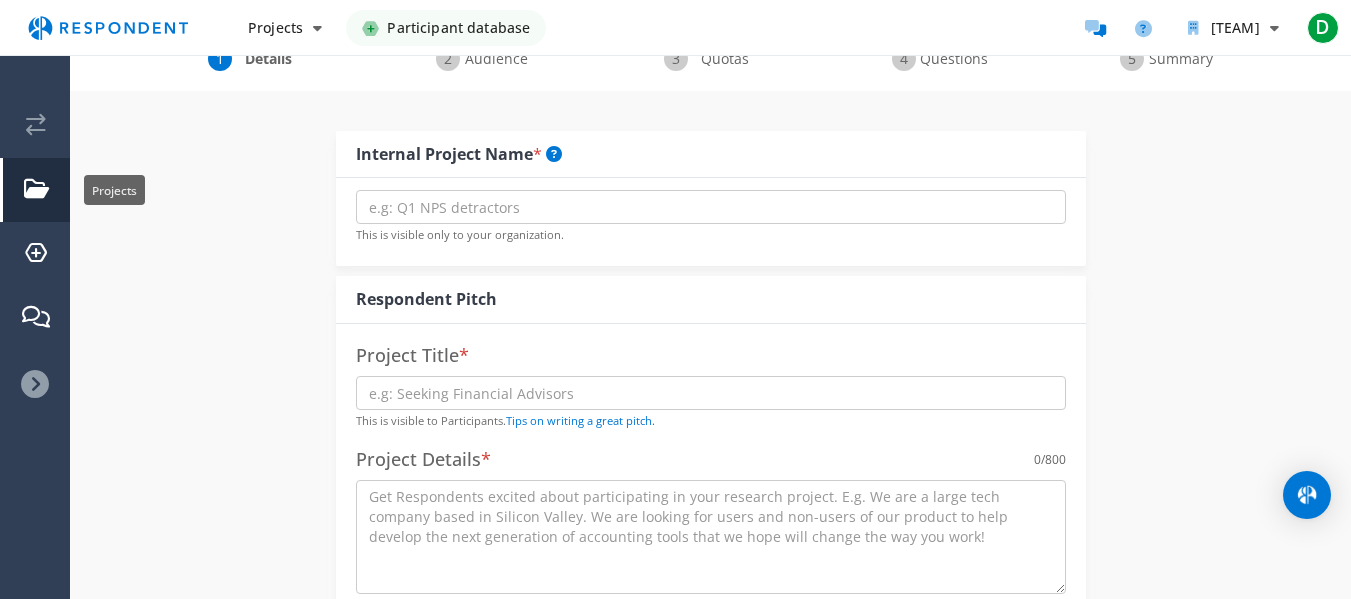 click at bounding box center (36, 189) 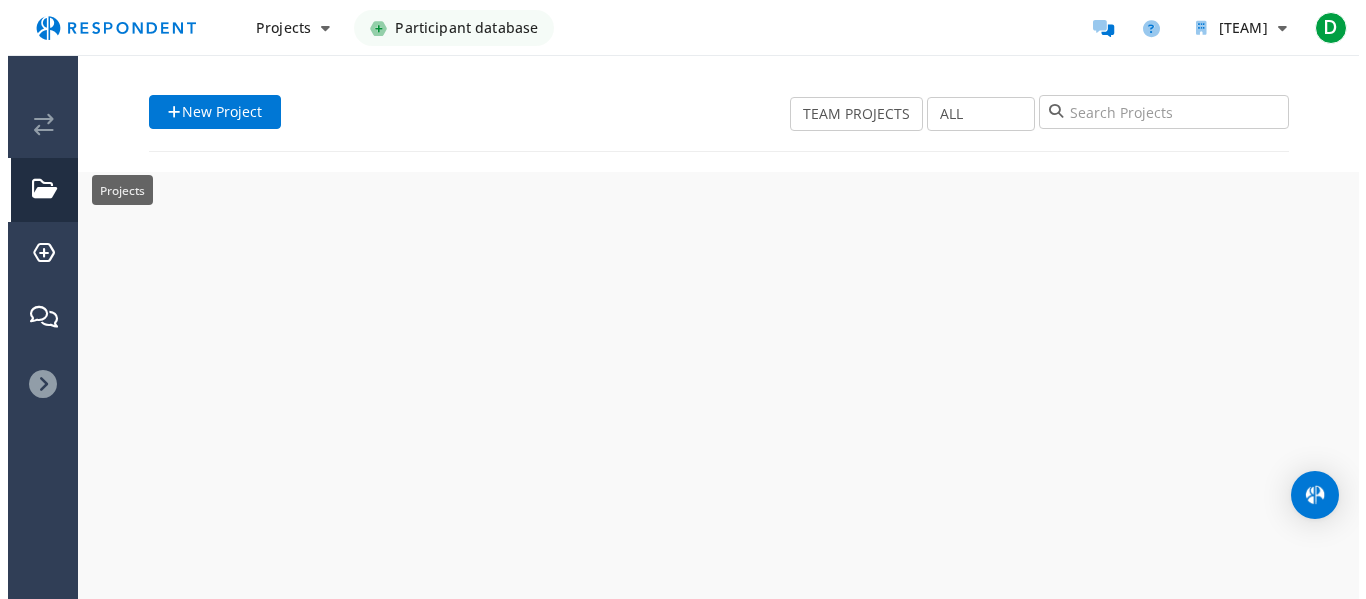 scroll, scrollTop: 0, scrollLeft: 0, axis: both 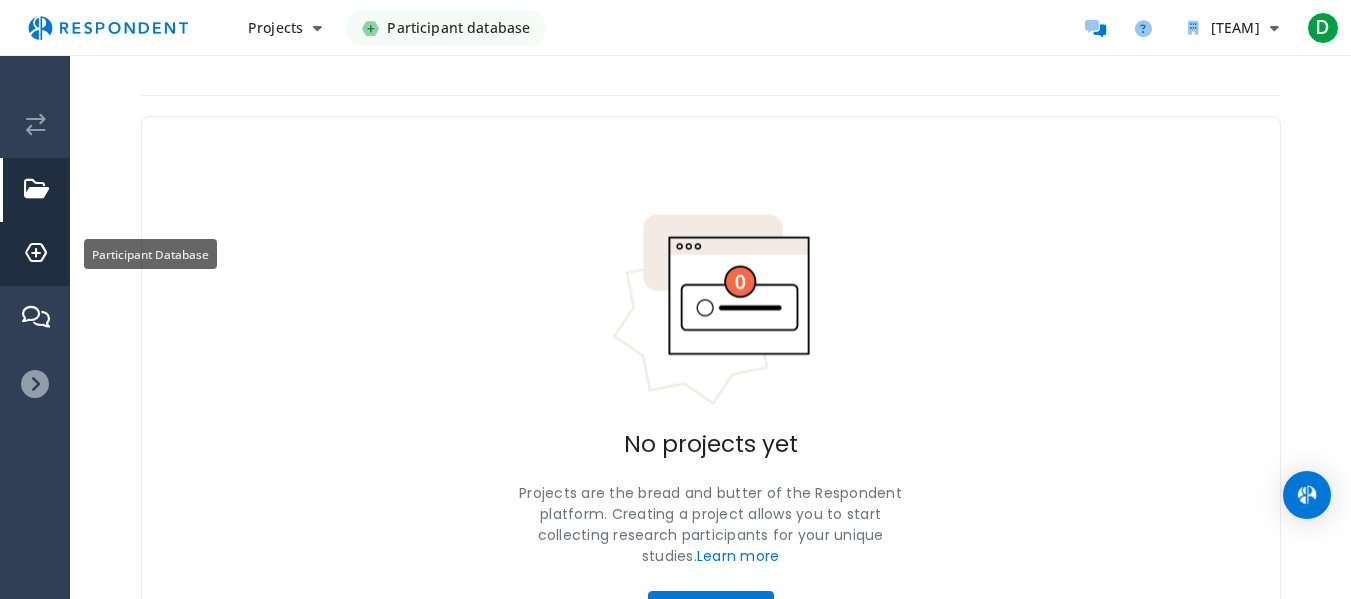click on "Participant Database" at bounding box center (36, 254) 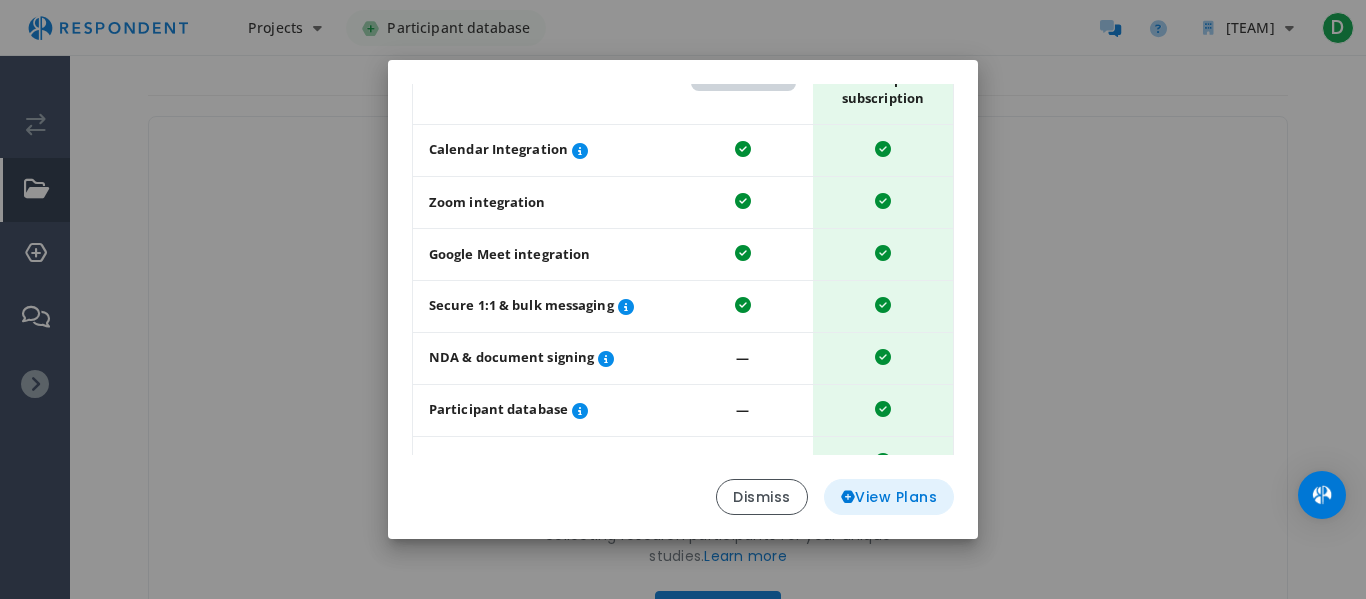 scroll, scrollTop: 286, scrollLeft: 0, axis: vertical 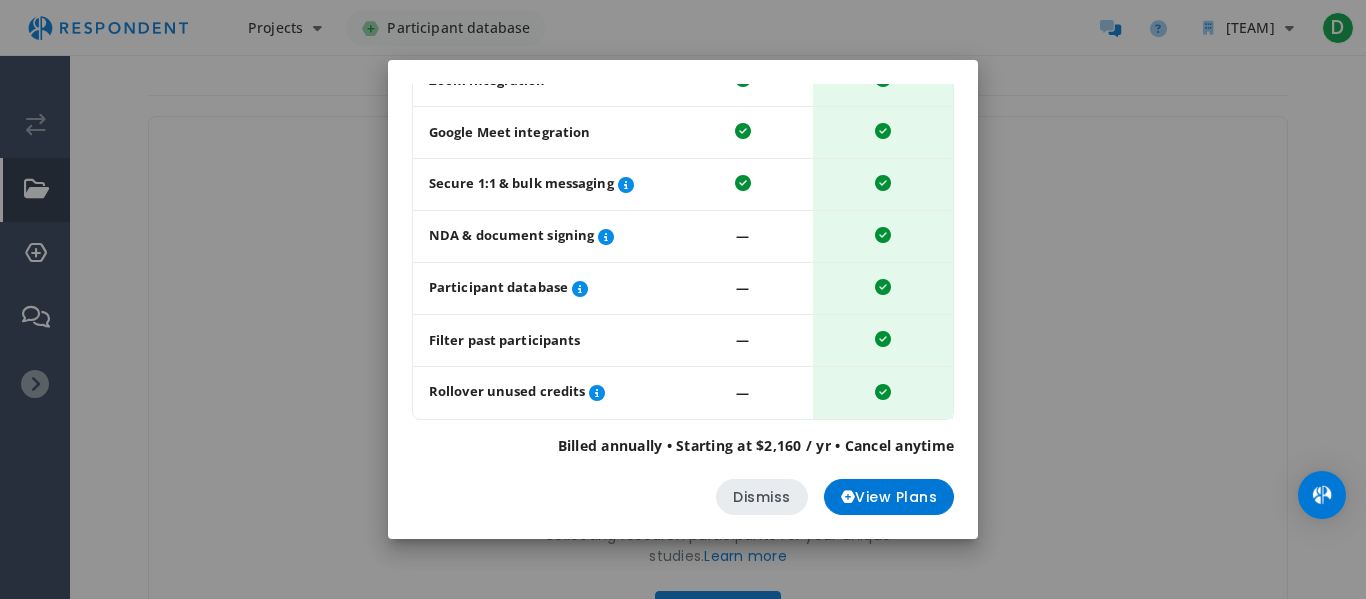 click on "Dismiss" 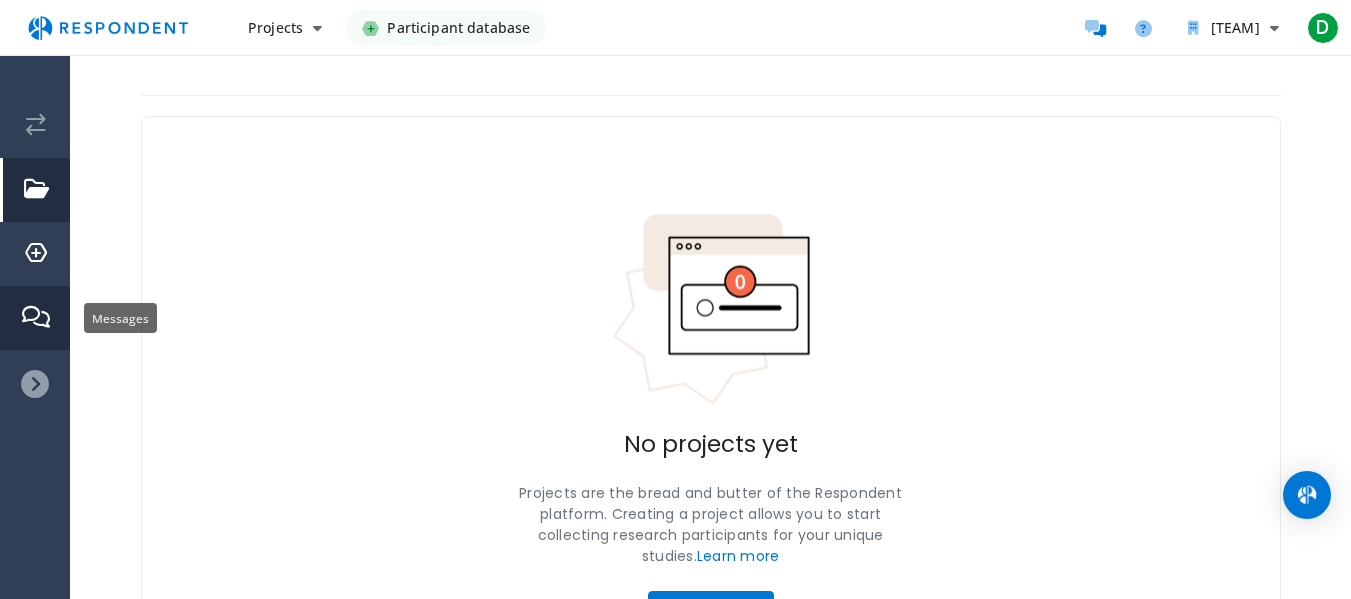 click at bounding box center [36, 317] 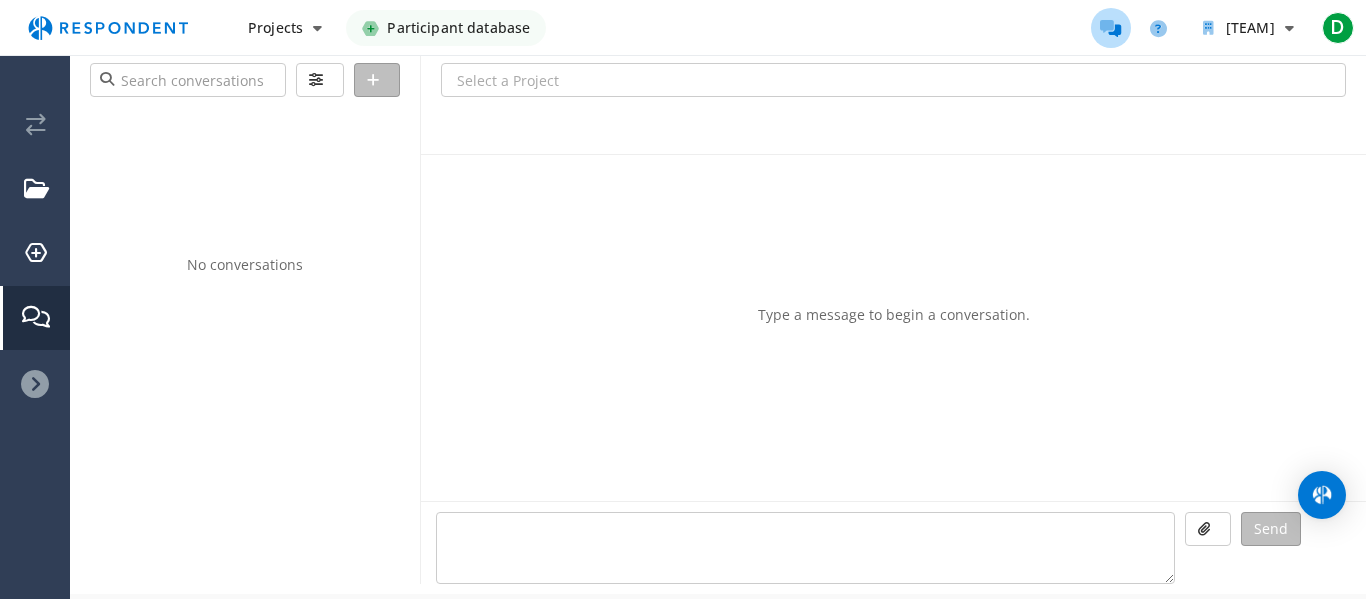 click at bounding box center (35, 384) 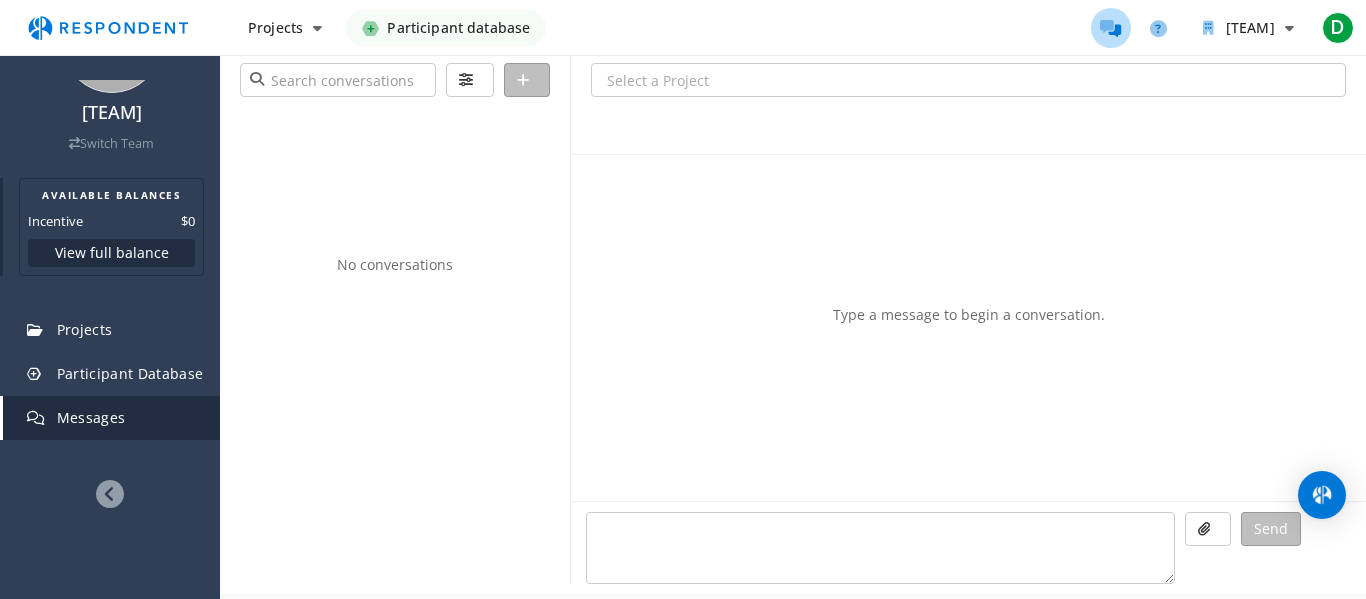 scroll, scrollTop: 117, scrollLeft: 0, axis: vertical 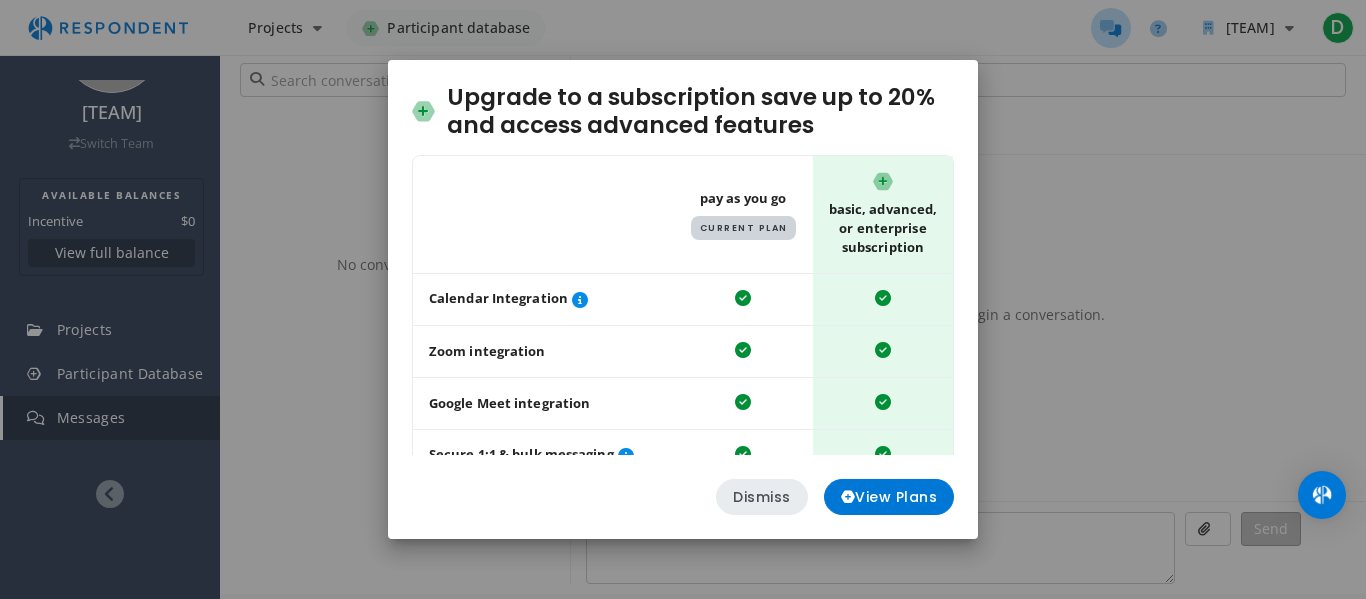 click on "Dismiss" 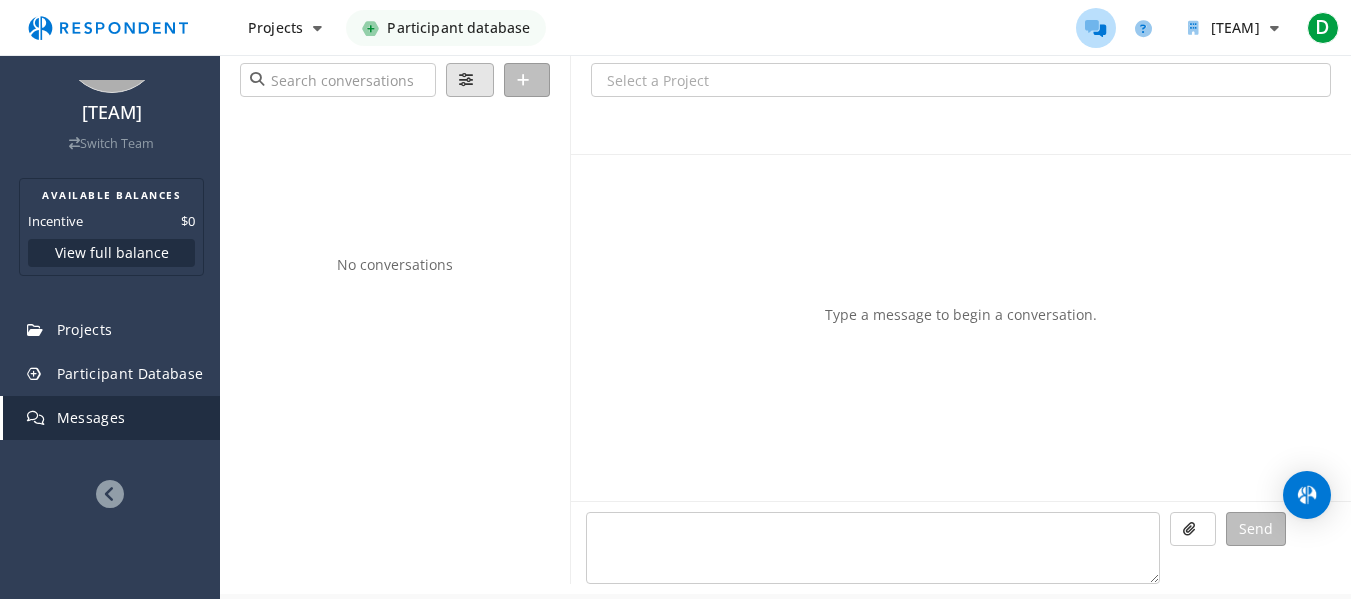 click at bounding box center (470, 80) 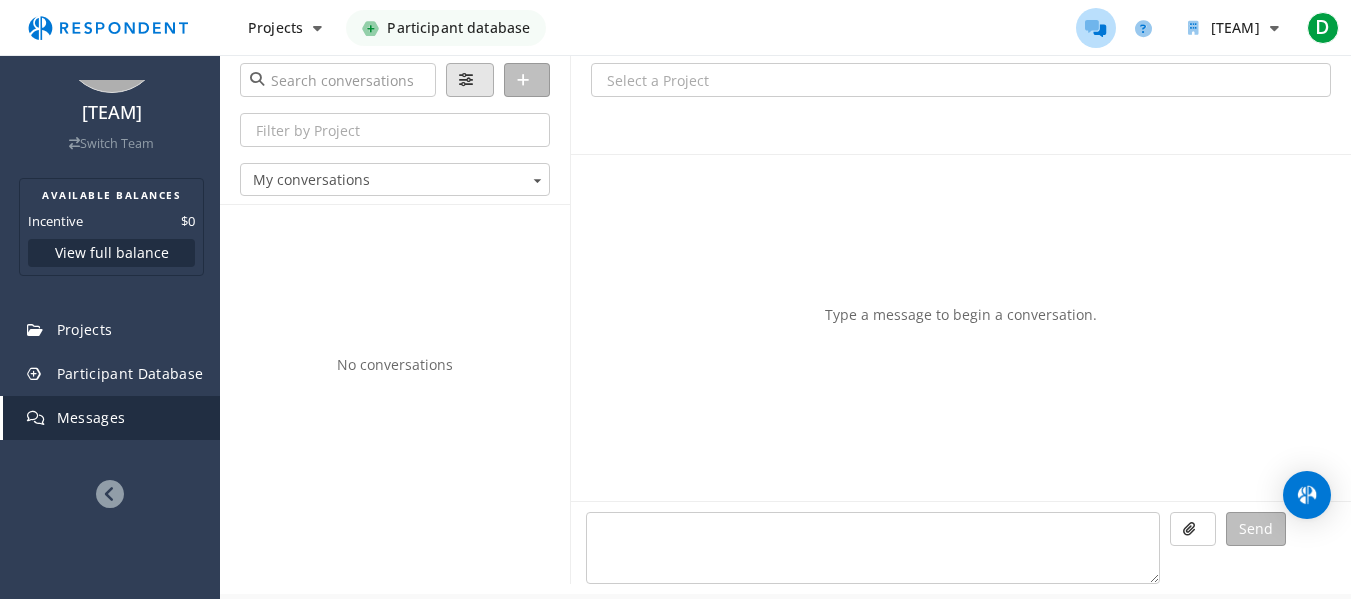 click at bounding box center (470, 80) 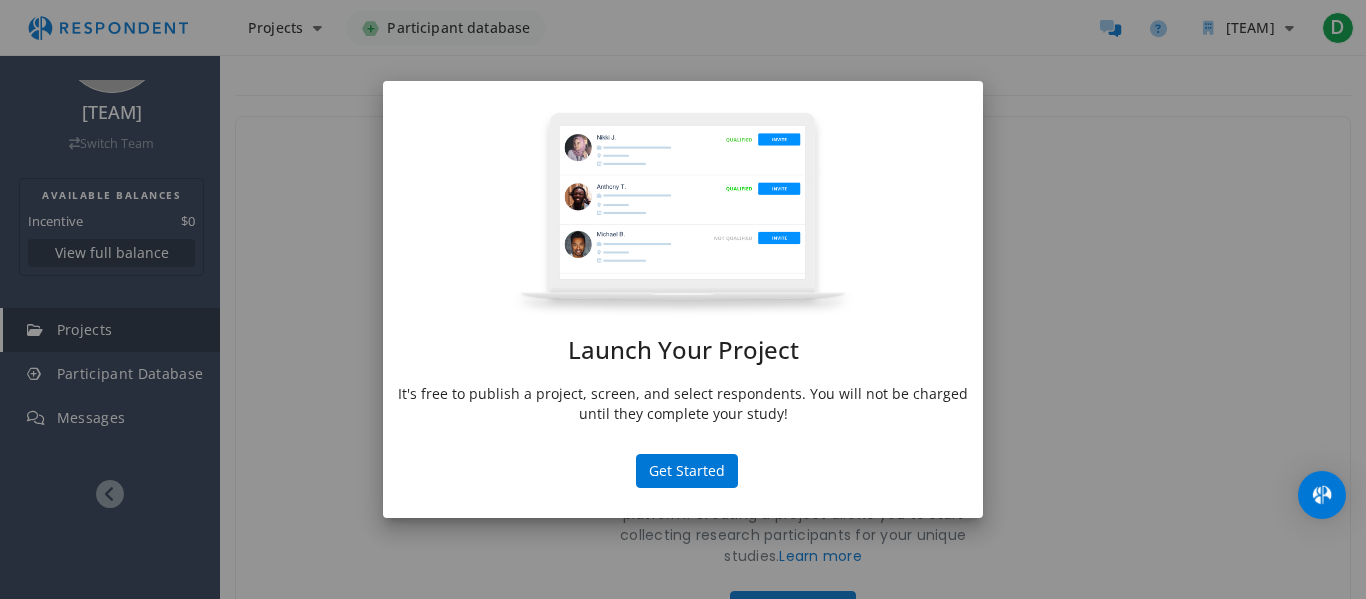 click on "Launch Your Project    It's free to publish a project, screen, and select respondents. You will not be charged until they complete your study!           Get Started" at bounding box center (683, 299) 